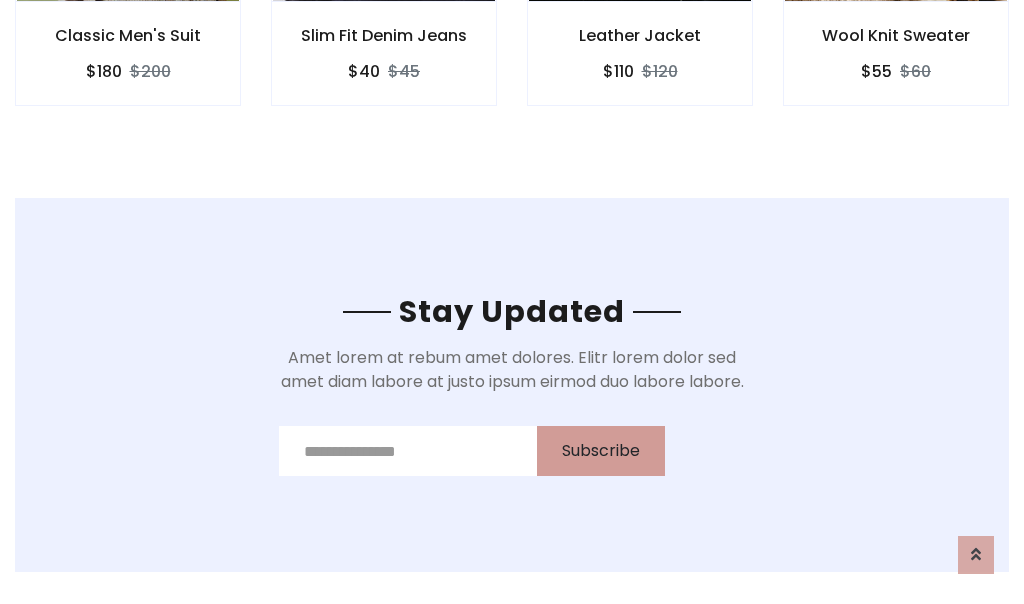scroll, scrollTop: 0, scrollLeft: 0, axis: both 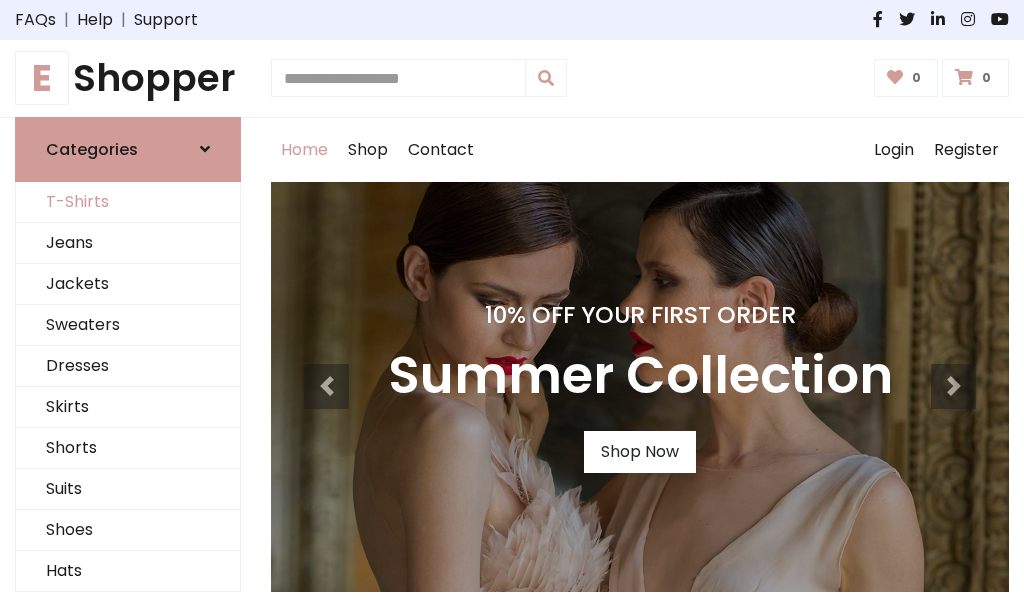 click on "T-Shirts" at bounding box center (128, 202) 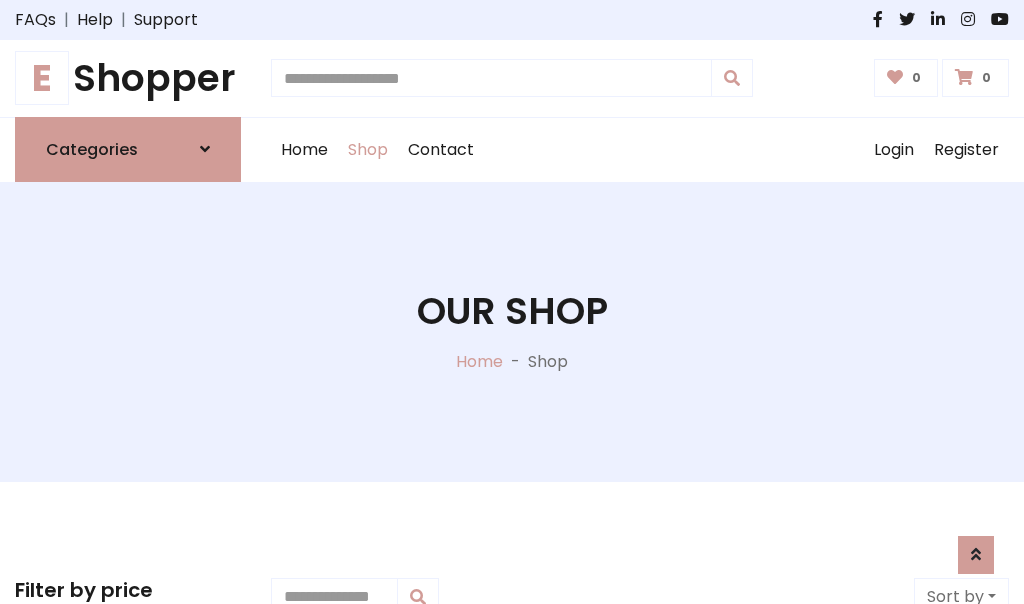 scroll, scrollTop: 485, scrollLeft: 0, axis: vertical 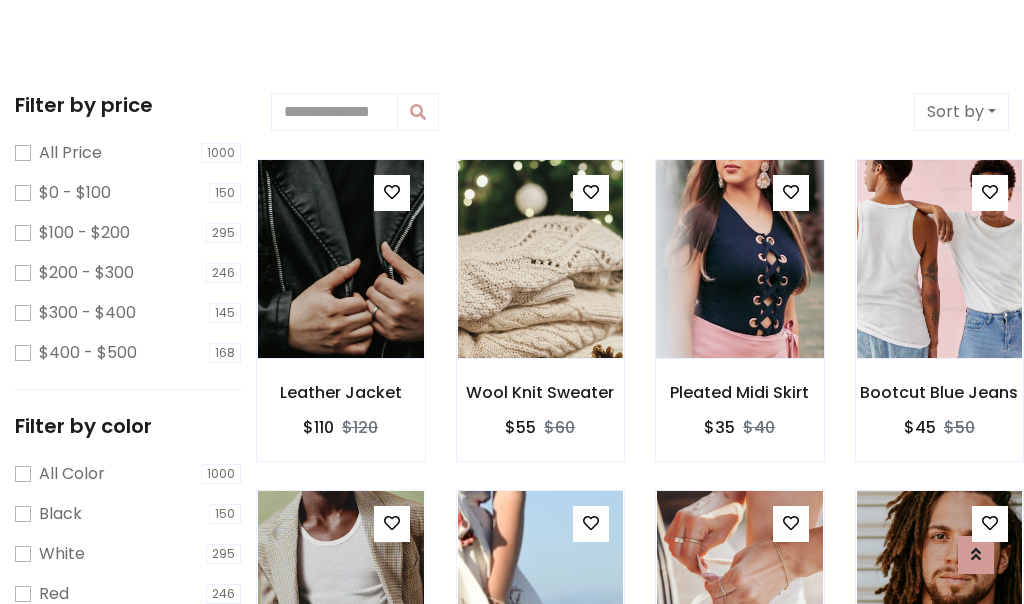 click at bounding box center [739, 259] 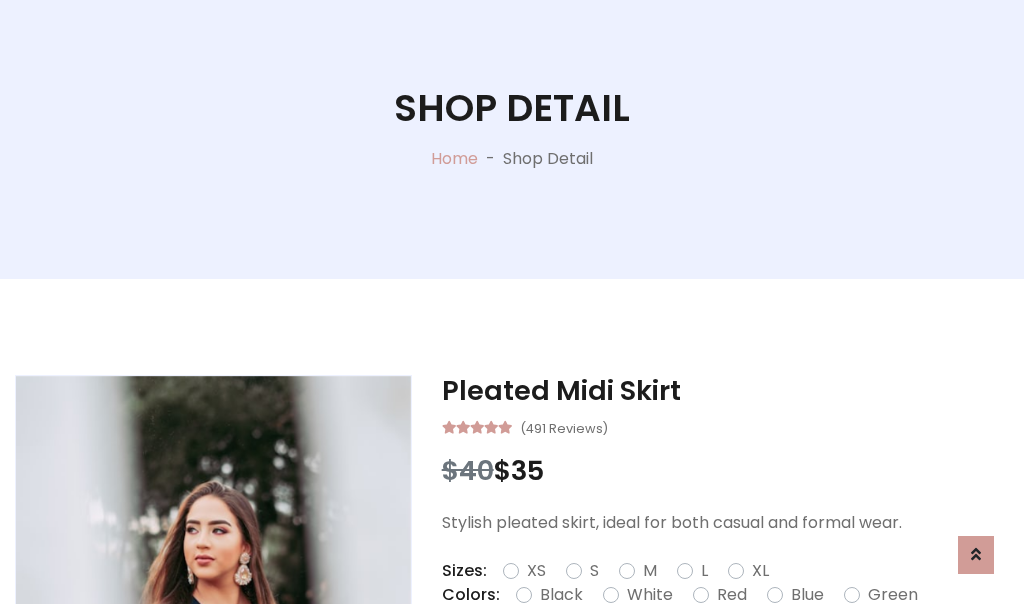 scroll, scrollTop: 365, scrollLeft: 0, axis: vertical 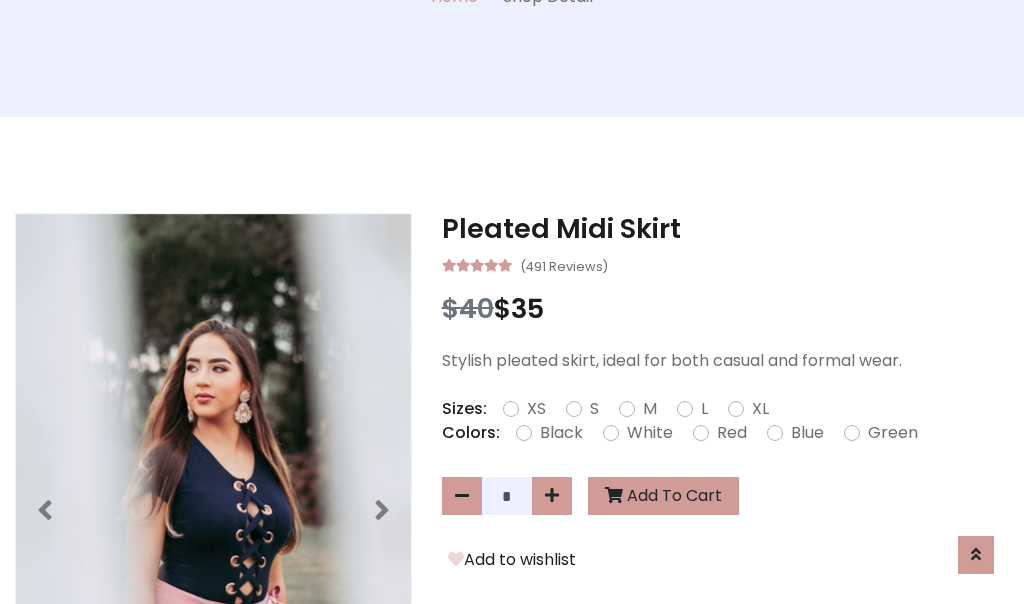 click on "XS" at bounding box center (536, 409) 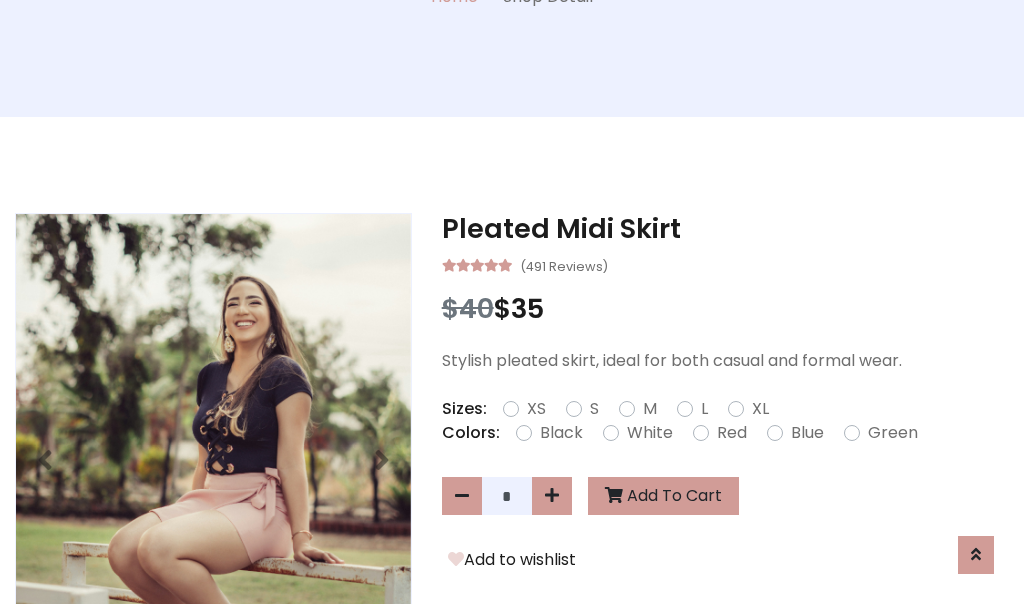 click on "White" at bounding box center [650, 433] 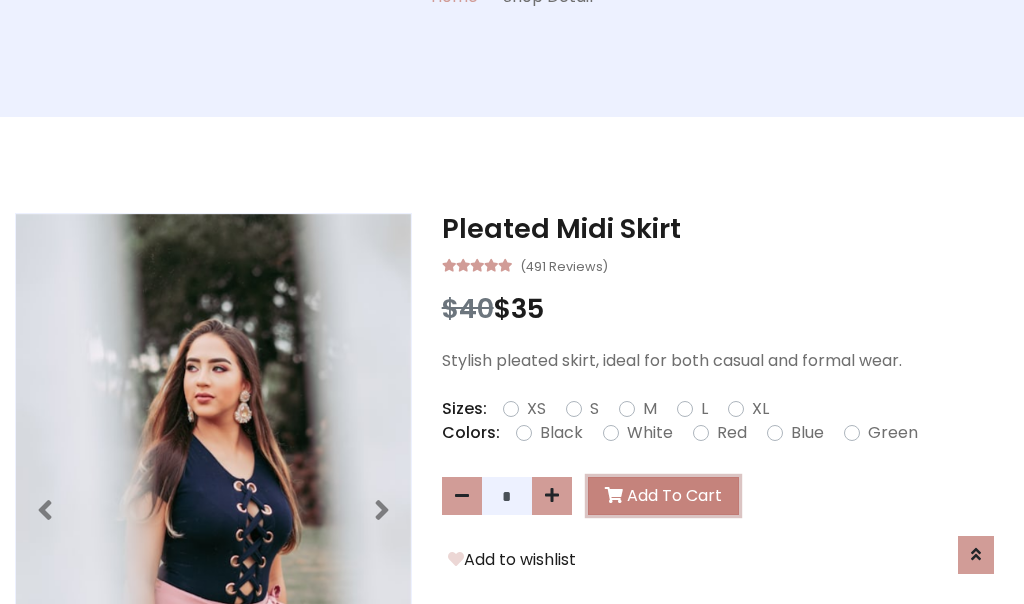 click on "Add To Cart" at bounding box center [663, 496] 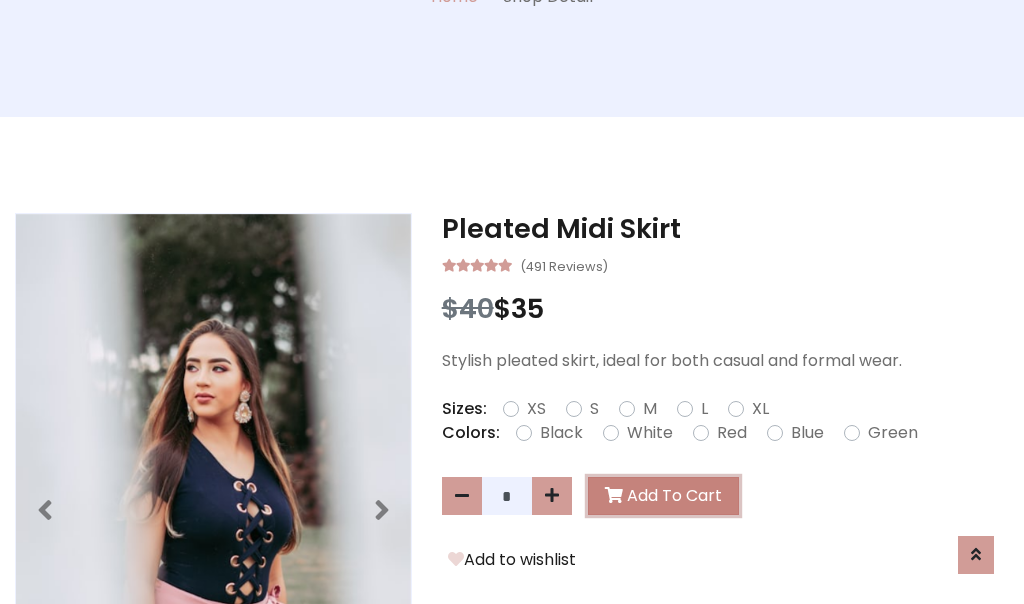 scroll, scrollTop: 0, scrollLeft: 0, axis: both 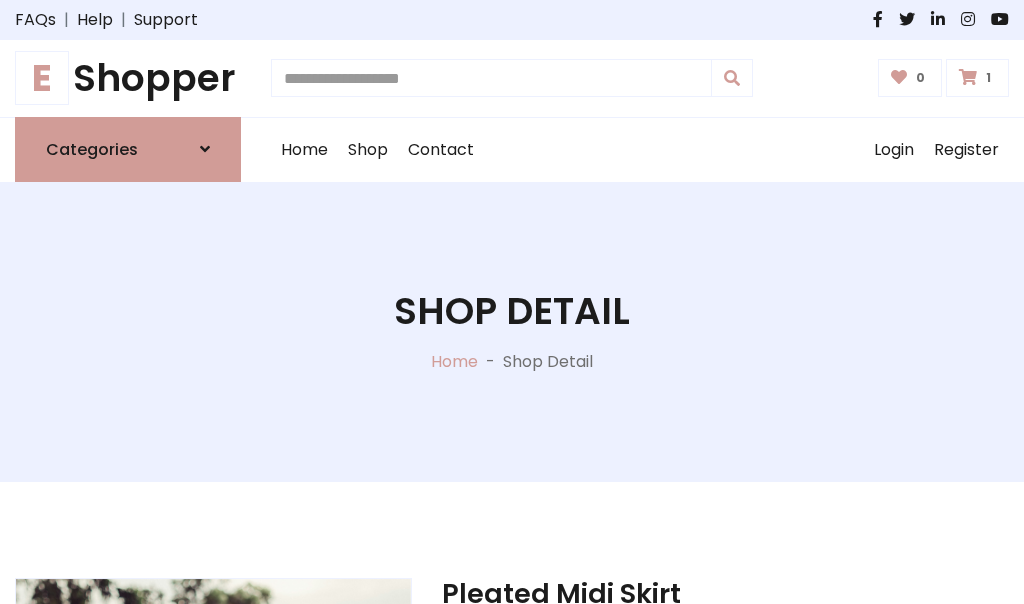 click at bounding box center [968, 77] 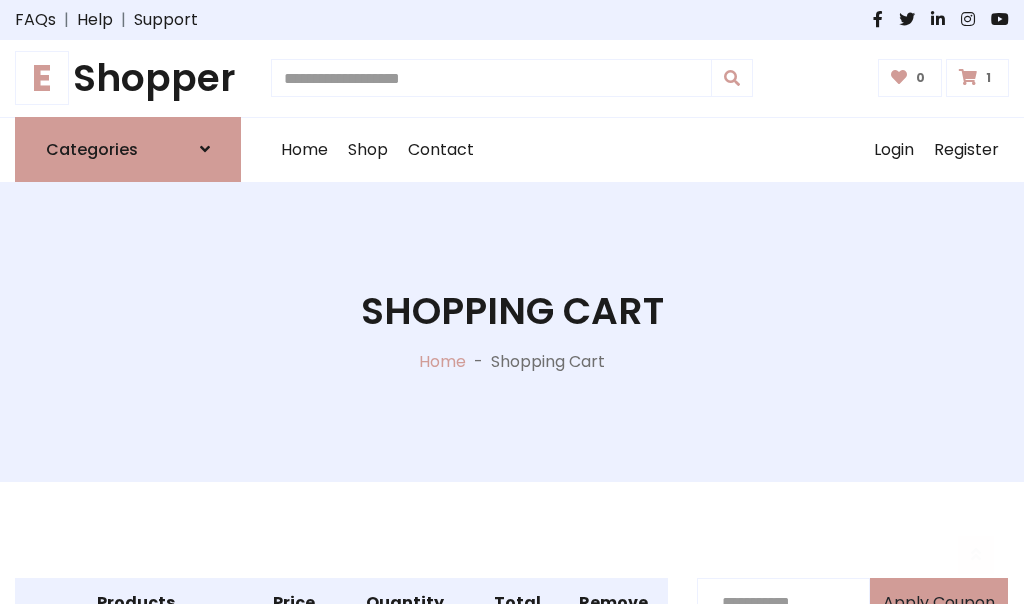scroll, scrollTop: 468, scrollLeft: 0, axis: vertical 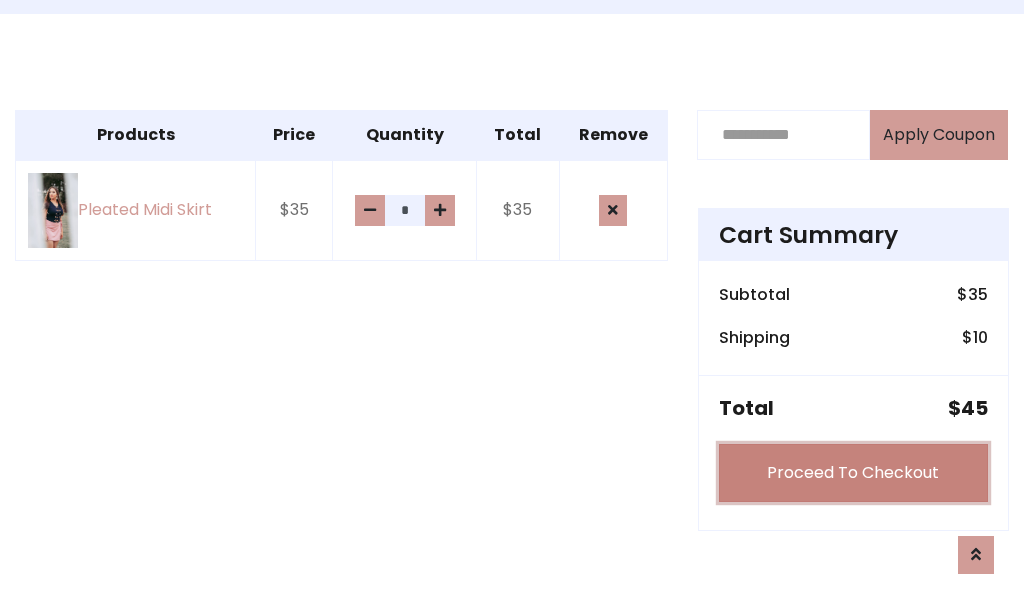 click on "Proceed To Checkout" at bounding box center (853, 473) 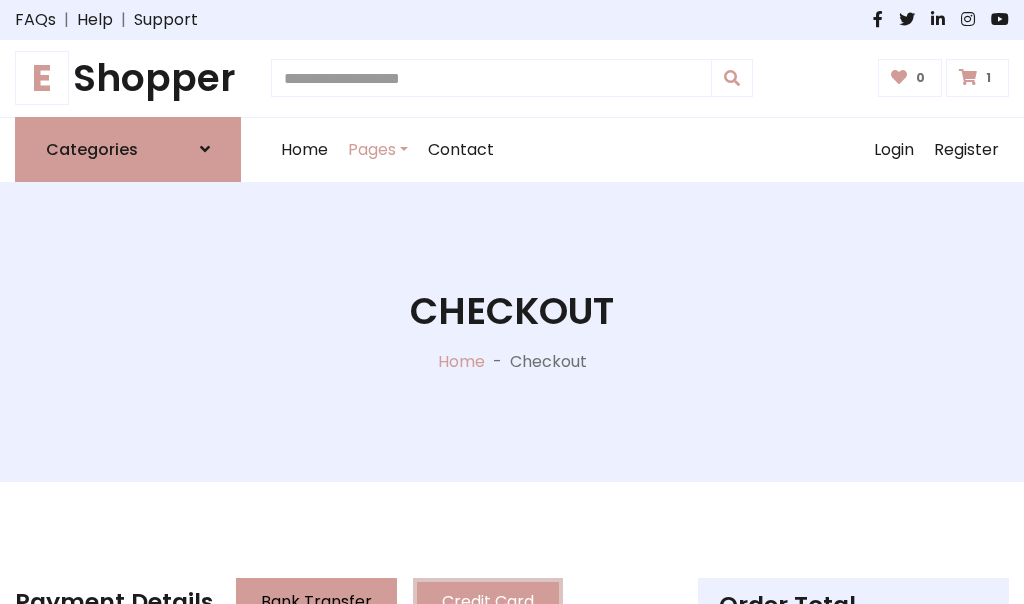 scroll, scrollTop: 0, scrollLeft: 0, axis: both 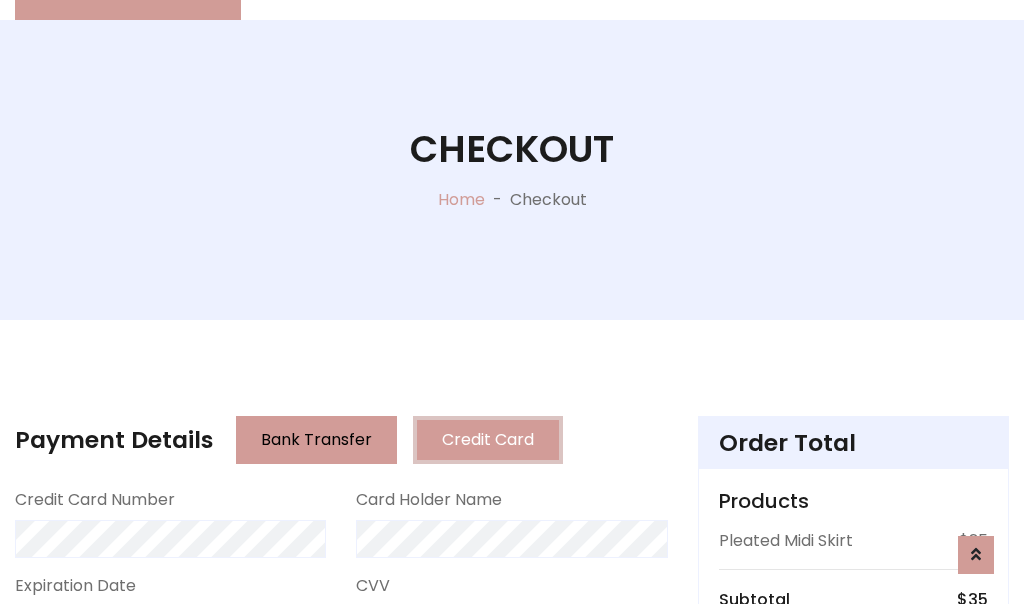 click on "Go to shipping" at bounding box center [853, 856] 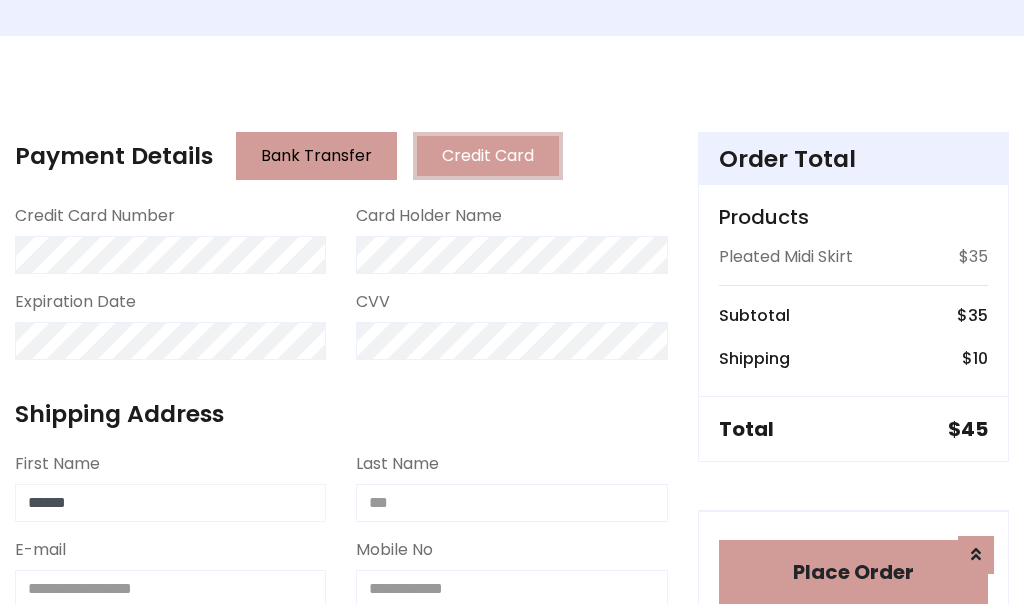 type on "******" 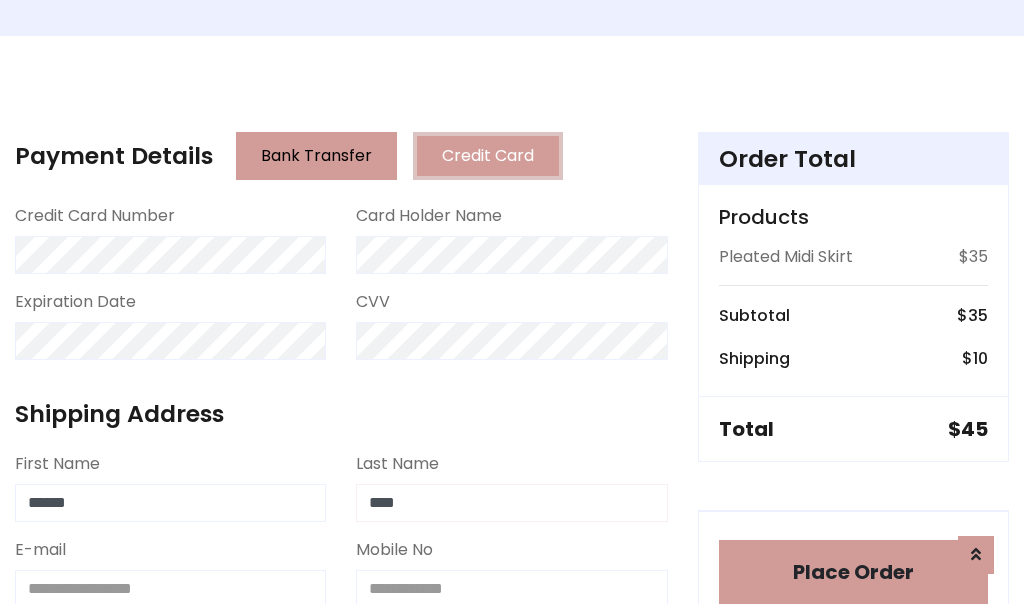 type on "****" 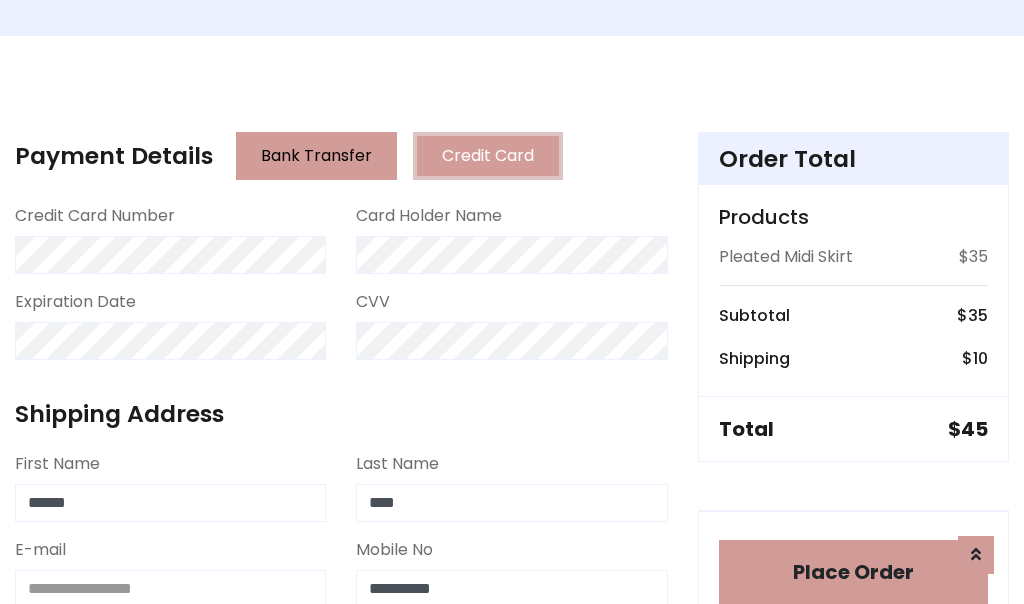 scroll, scrollTop: 450, scrollLeft: 0, axis: vertical 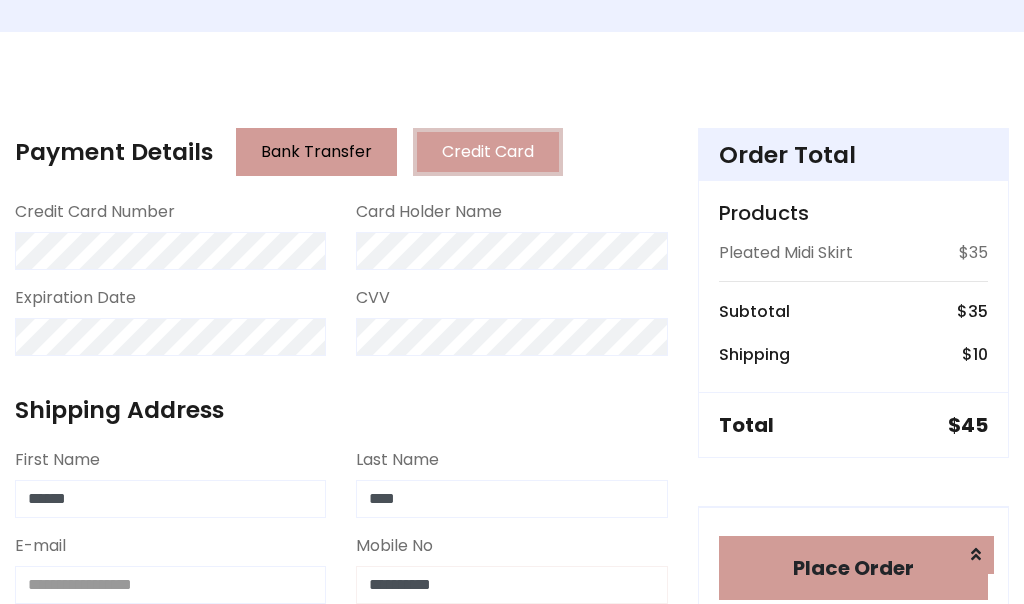 type on "**********" 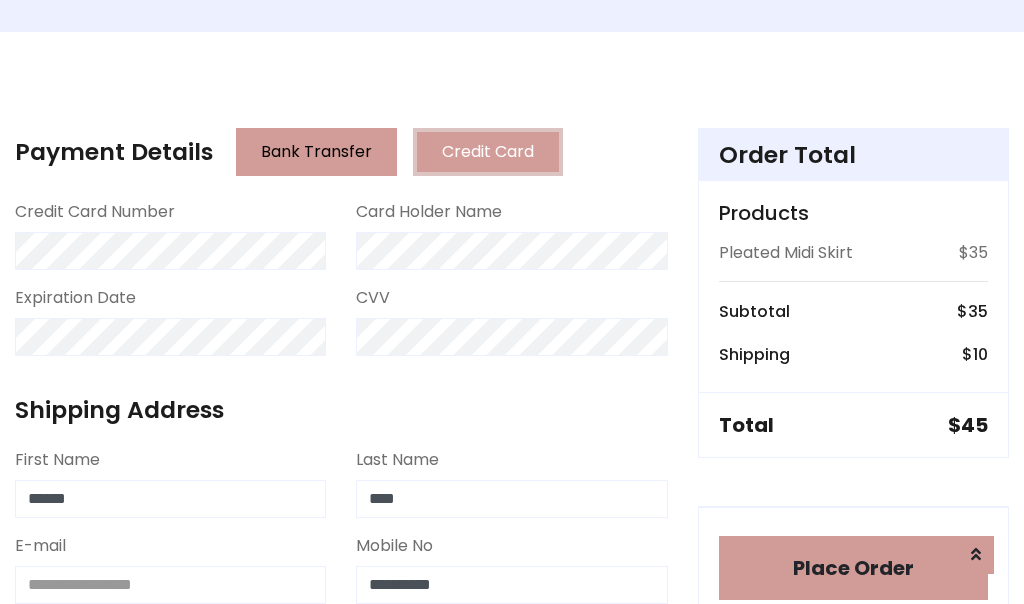 scroll, scrollTop: 819, scrollLeft: 0, axis: vertical 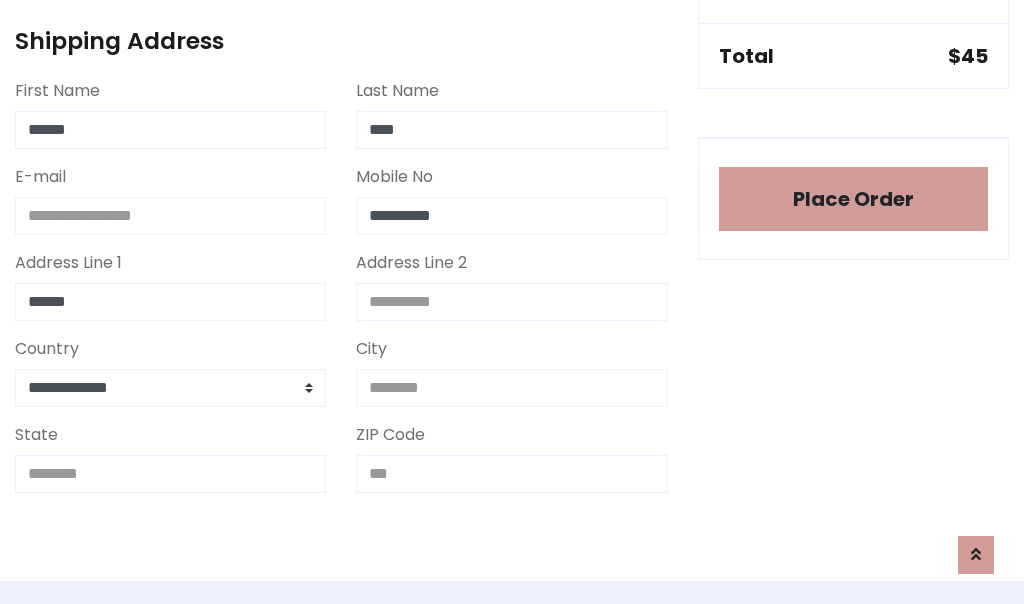 type on "******" 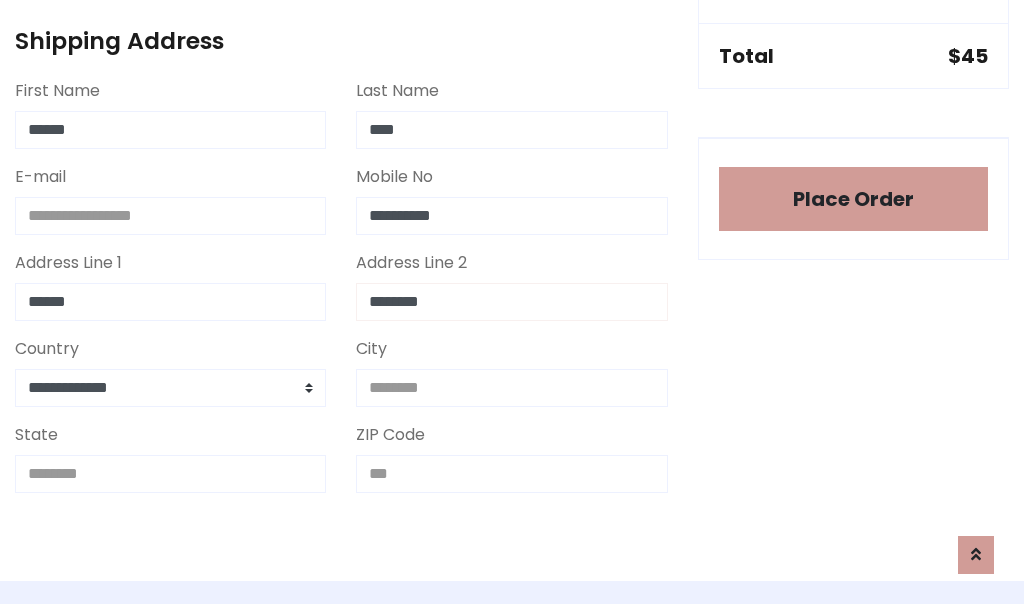 type on "********" 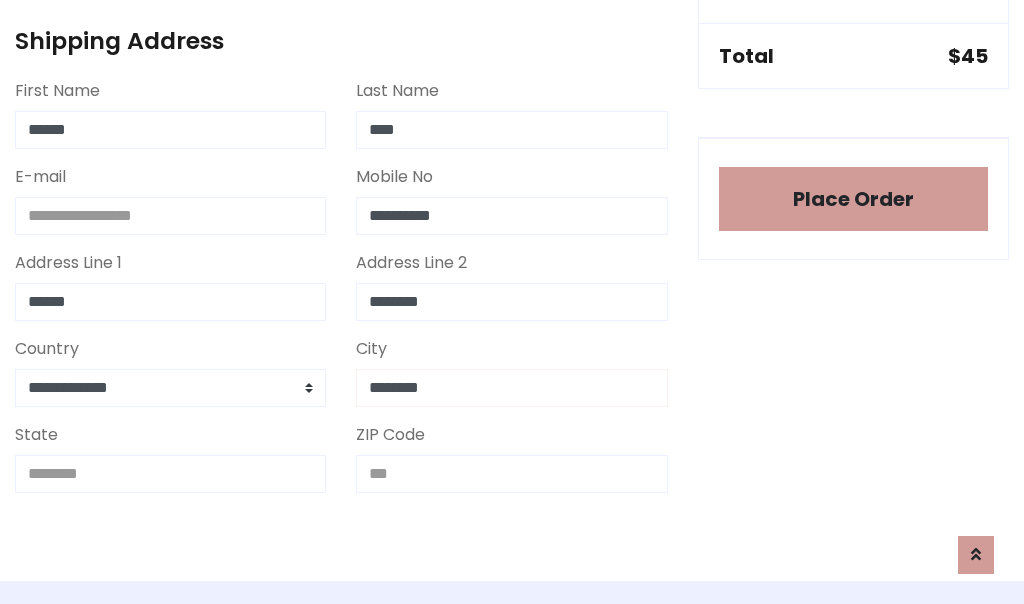type on "********" 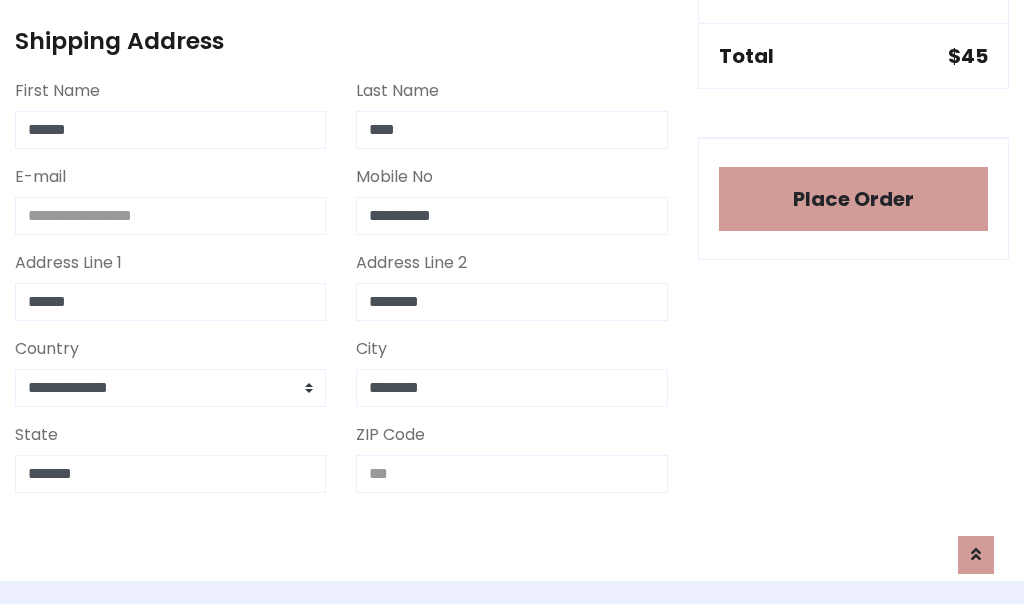 type on "*******" 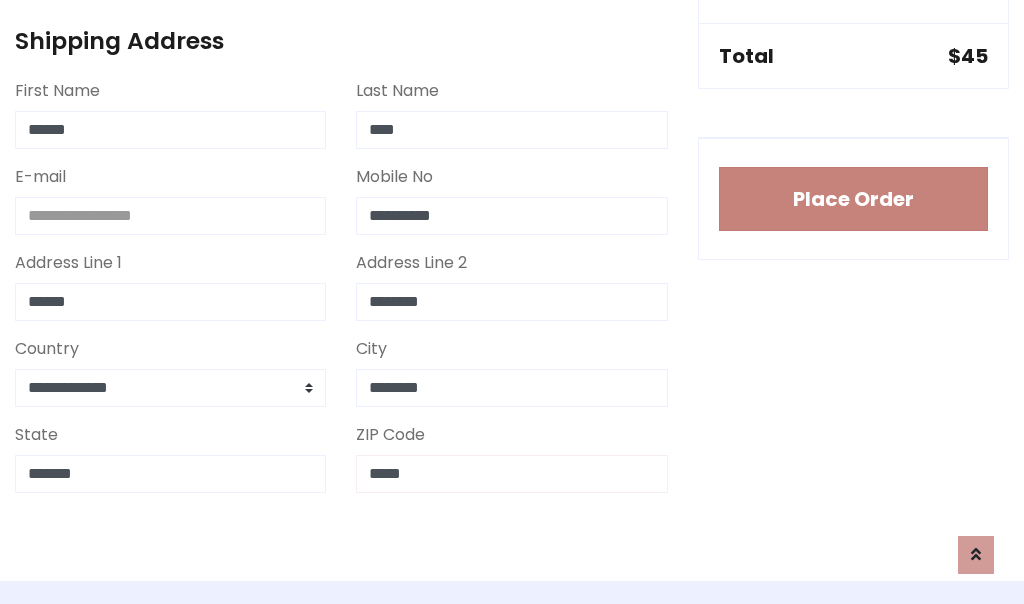 type on "*****" 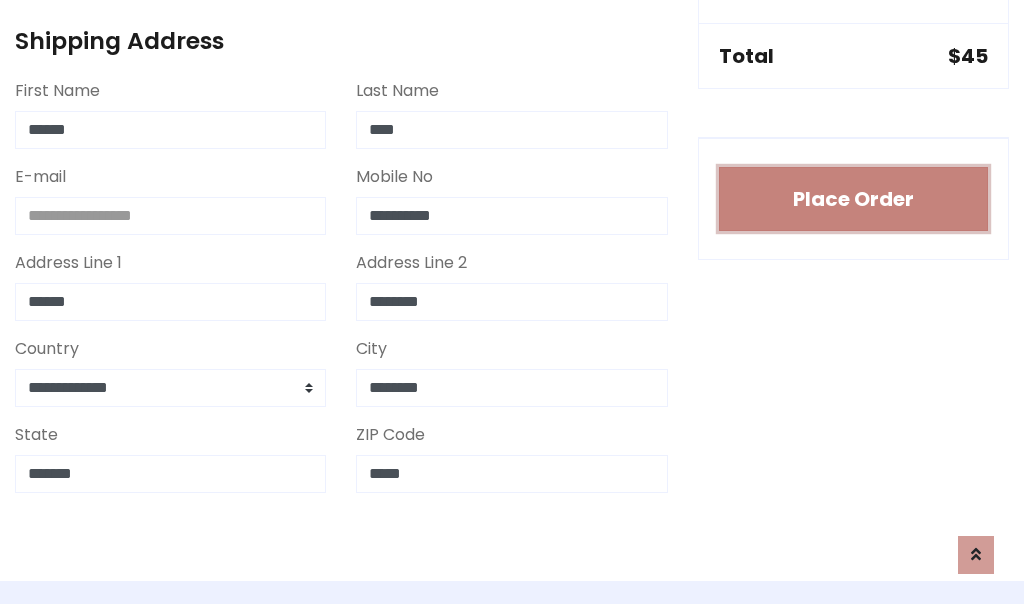 click on "Place Order" at bounding box center [853, 199] 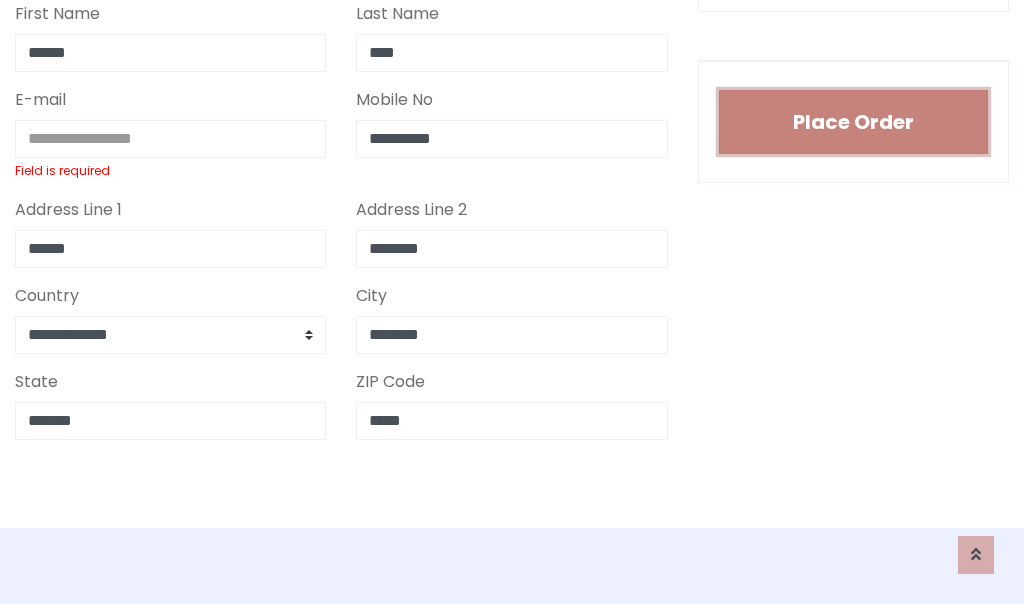 scroll, scrollTop: 0, scrollLeft: 0, axis: both 